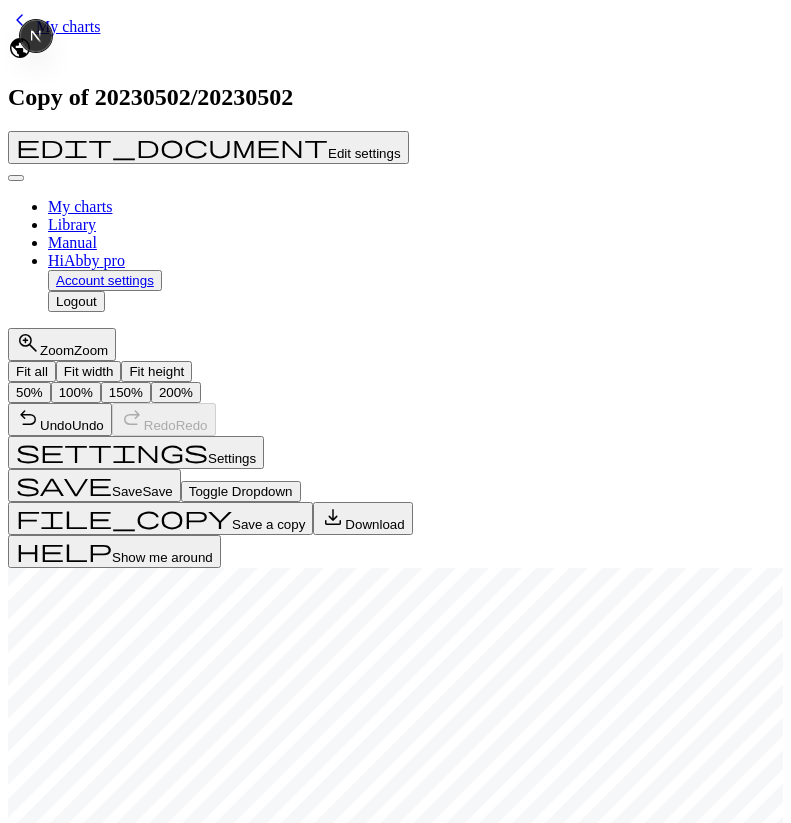 scroll, scrollTop: 0, scrollLeft: 0, axis: both 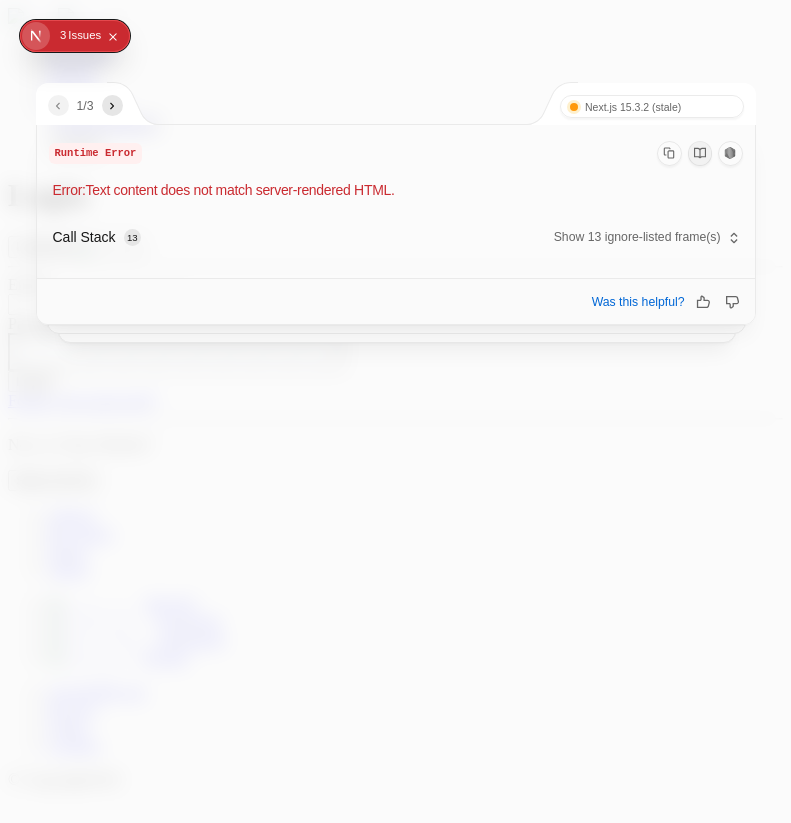 click 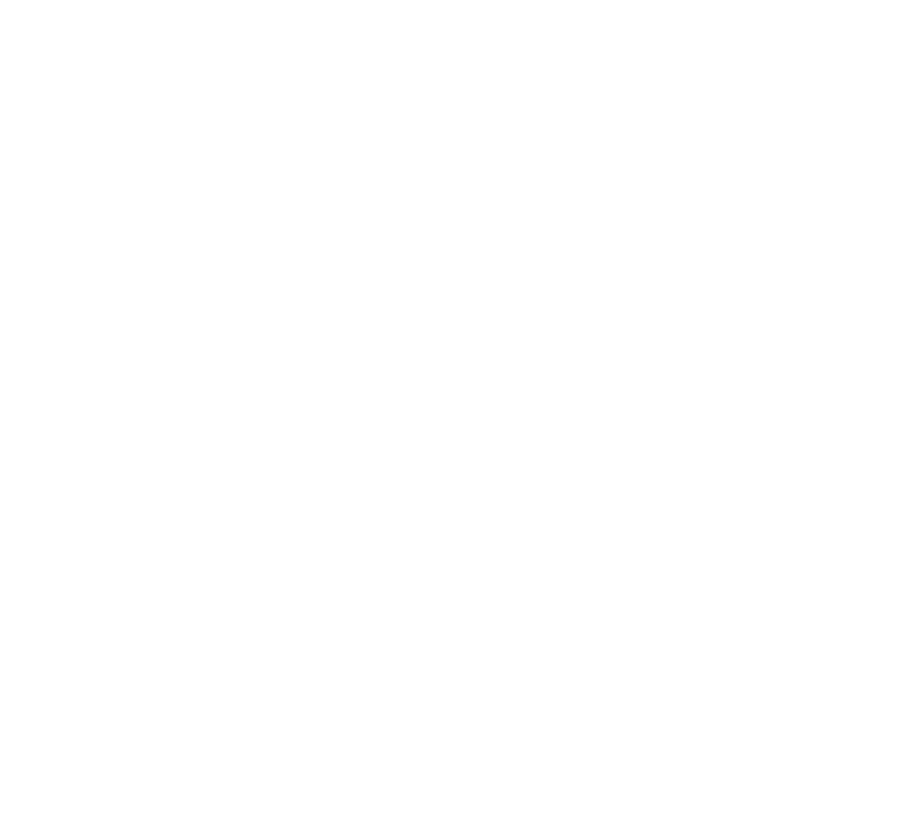 scroll, scrollTop: 0, scrollLeft: 0, axis: both 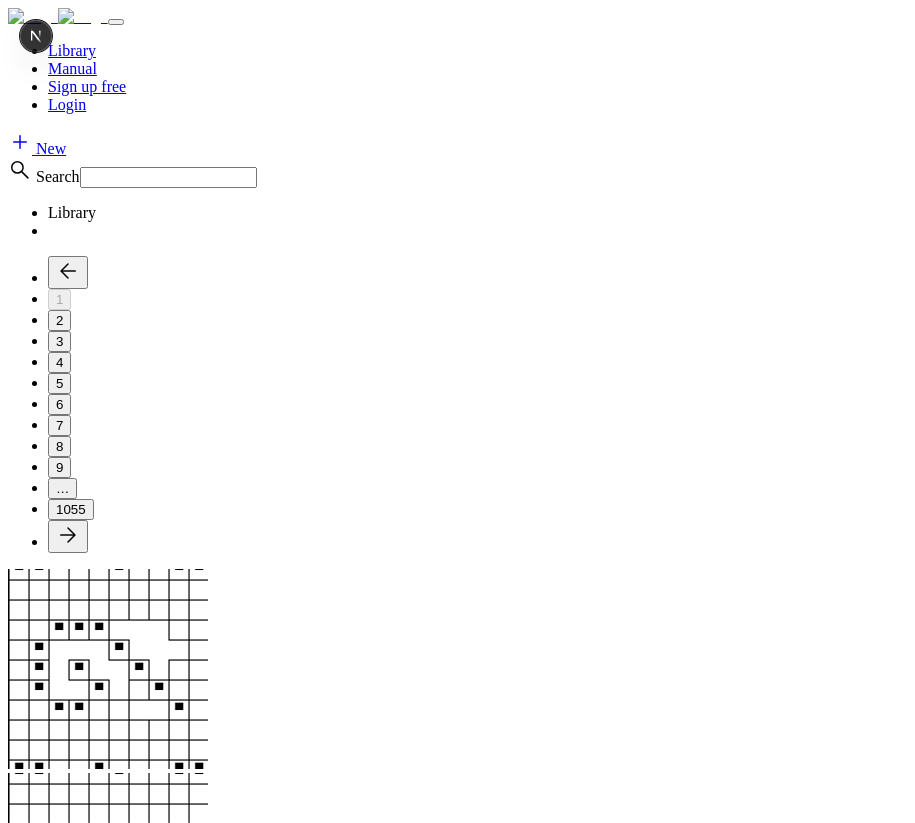 click at bounding box center [108, 669] 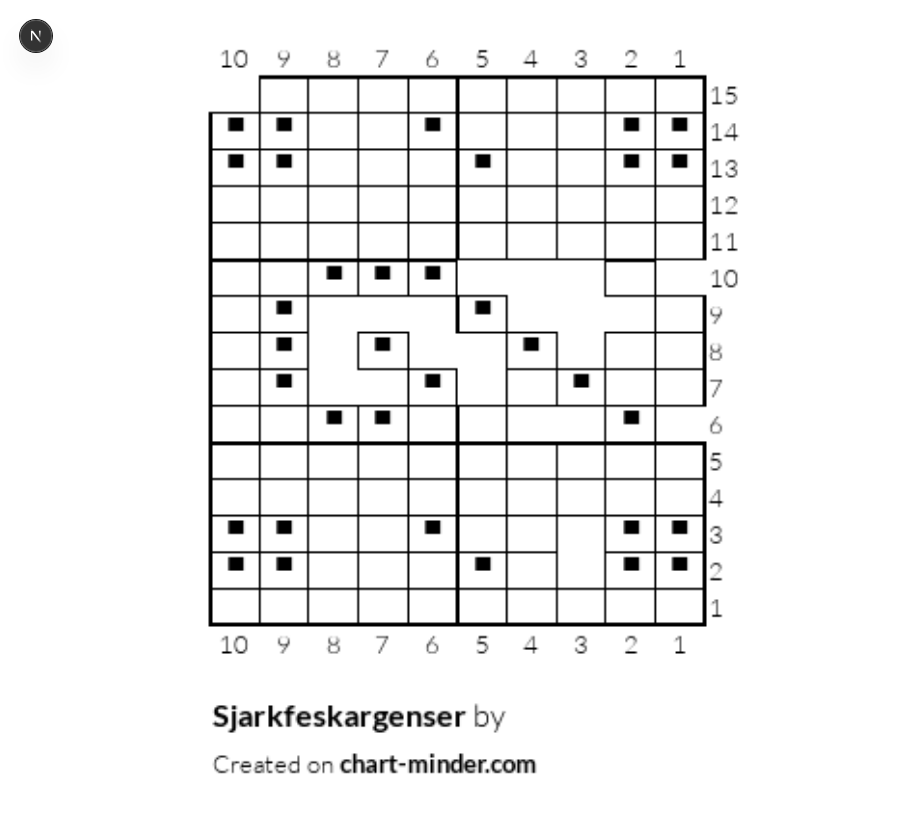 click on "Login" at bounding box center (67, 104) 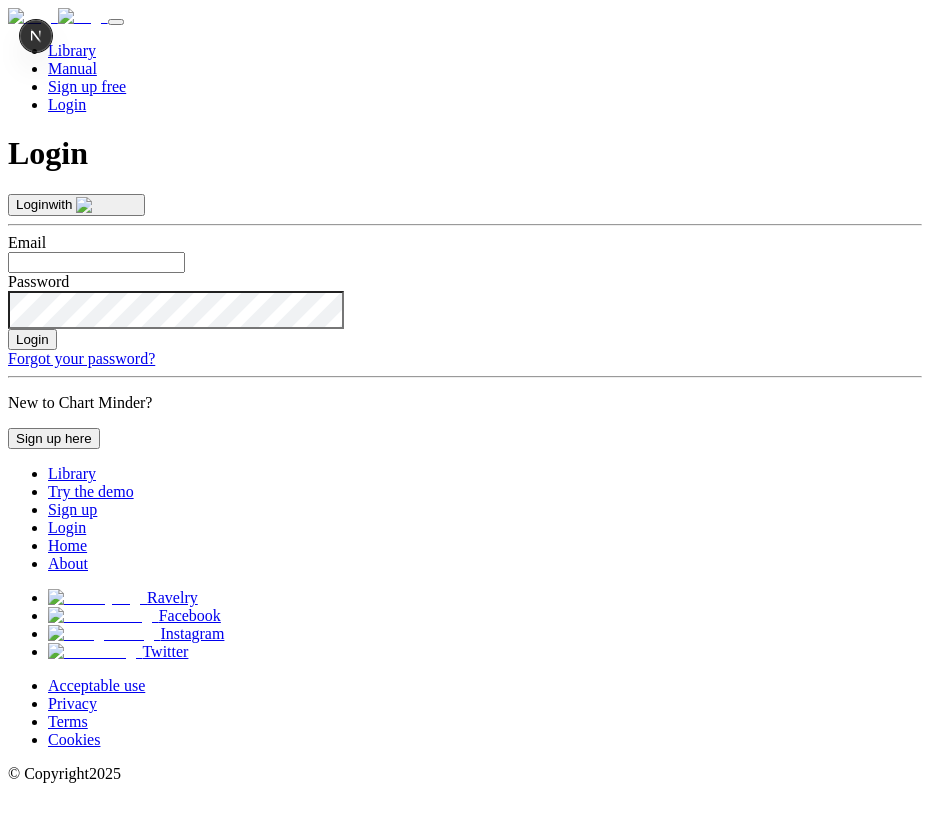 click at bounding box center (96, 262) 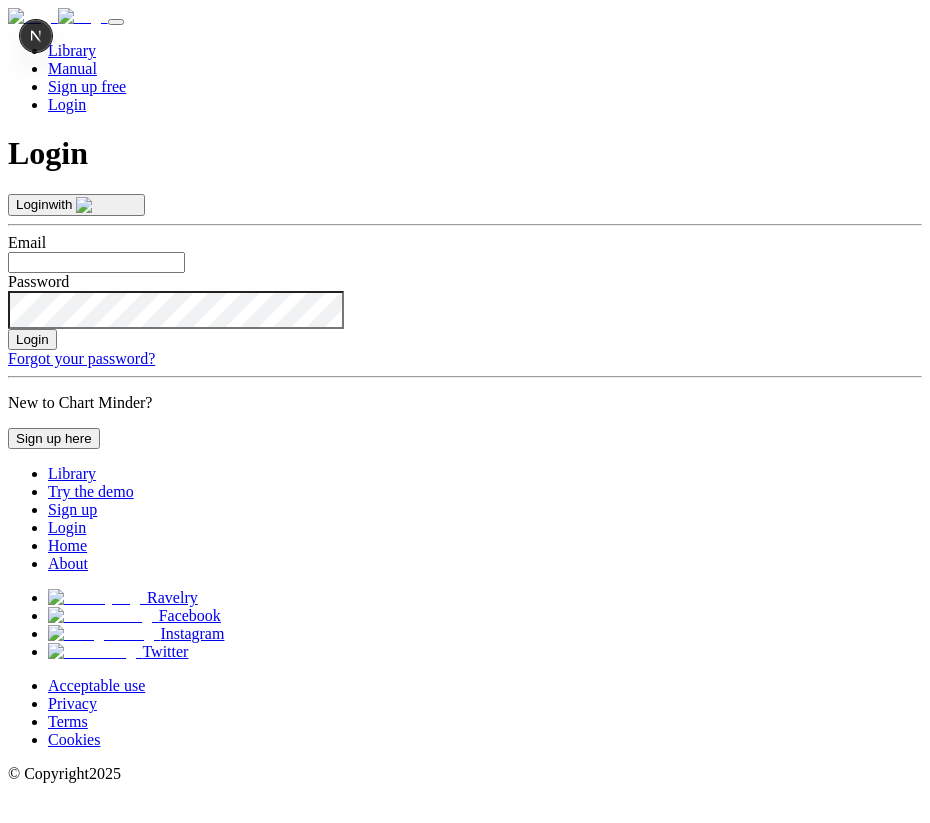 type on "aomillward@gmail.com" 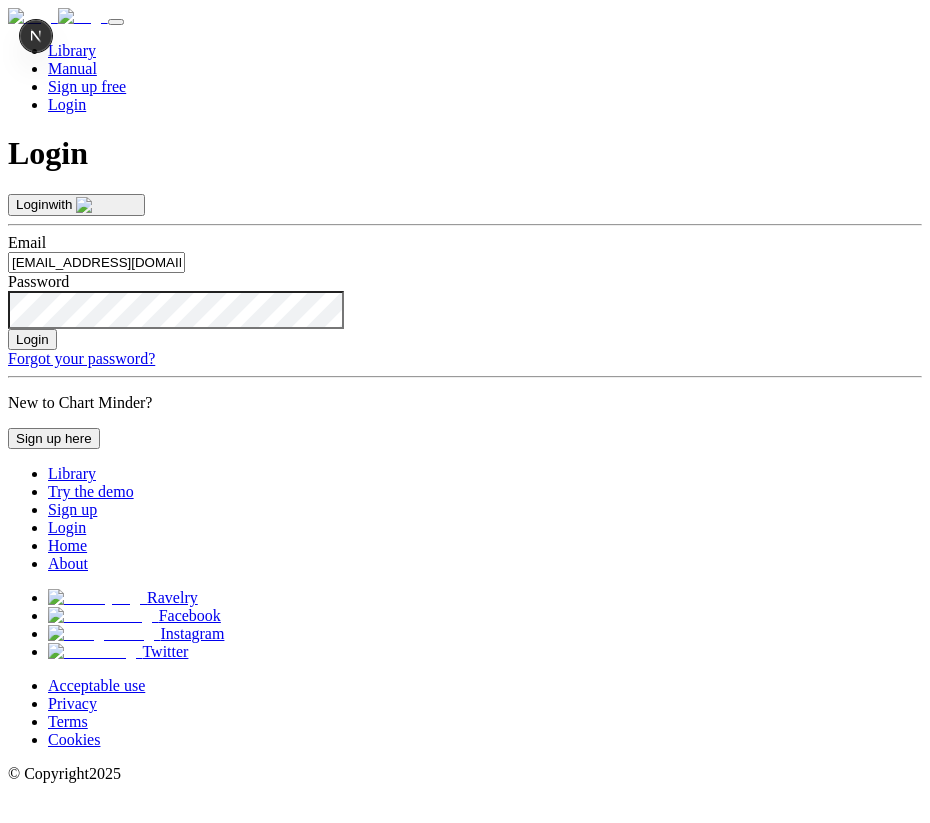 click on "Login" at bounding box center (32, 339) 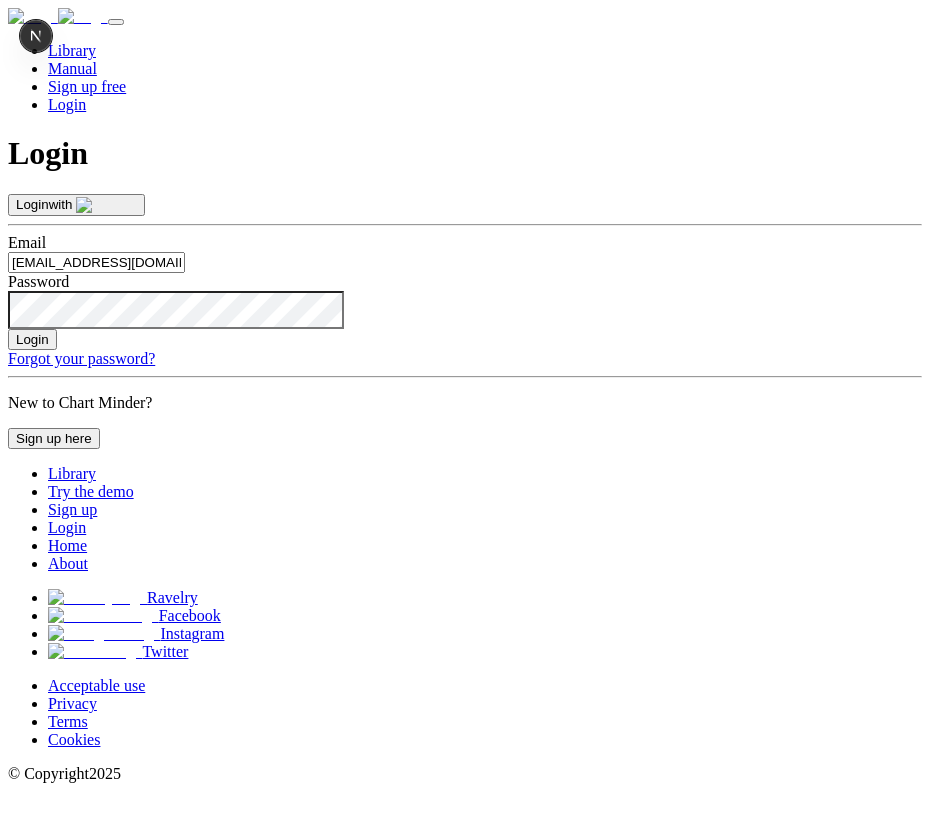 click on "Login" at bounding box center [32, 339] 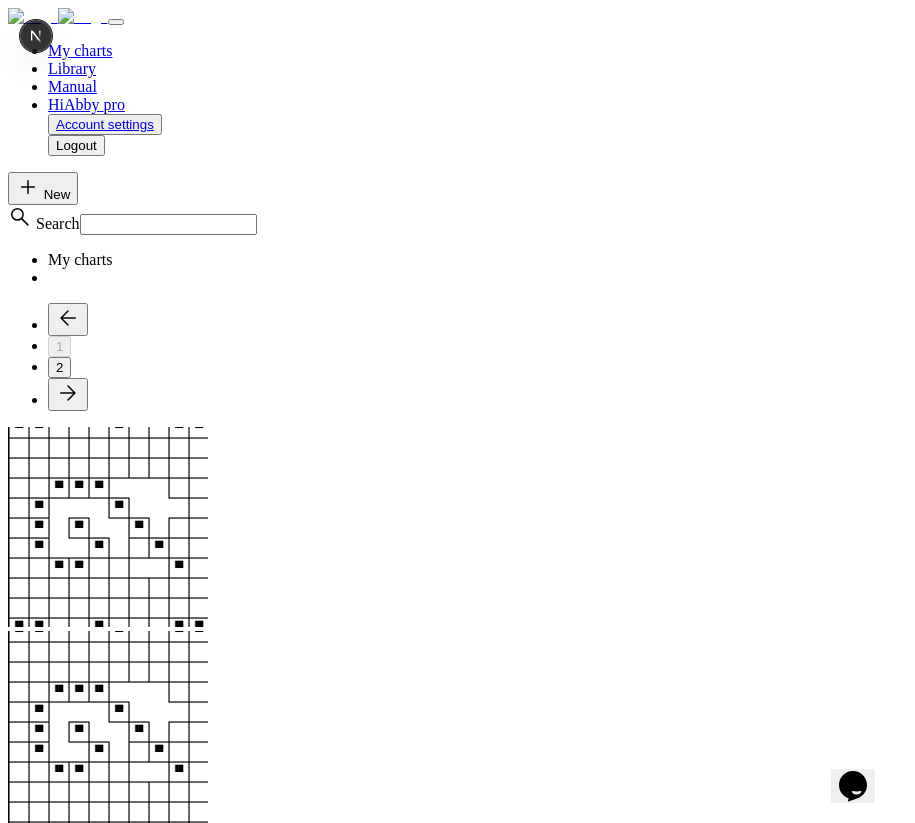 click at bounding box center (108, 527) 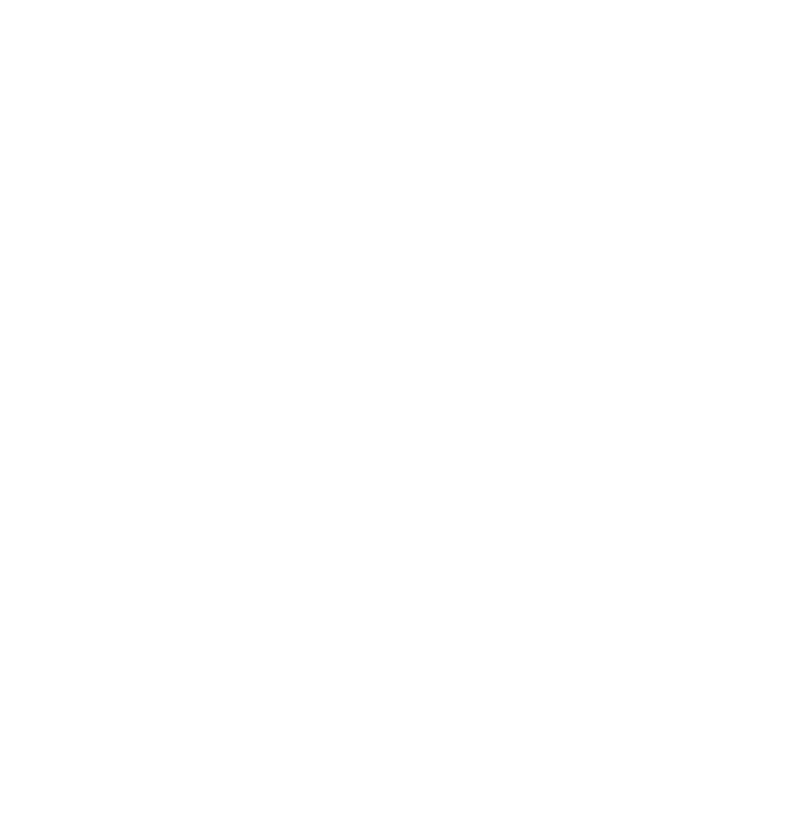 scroll, scrollTop: 0, scrollLeft: 0, axis: both 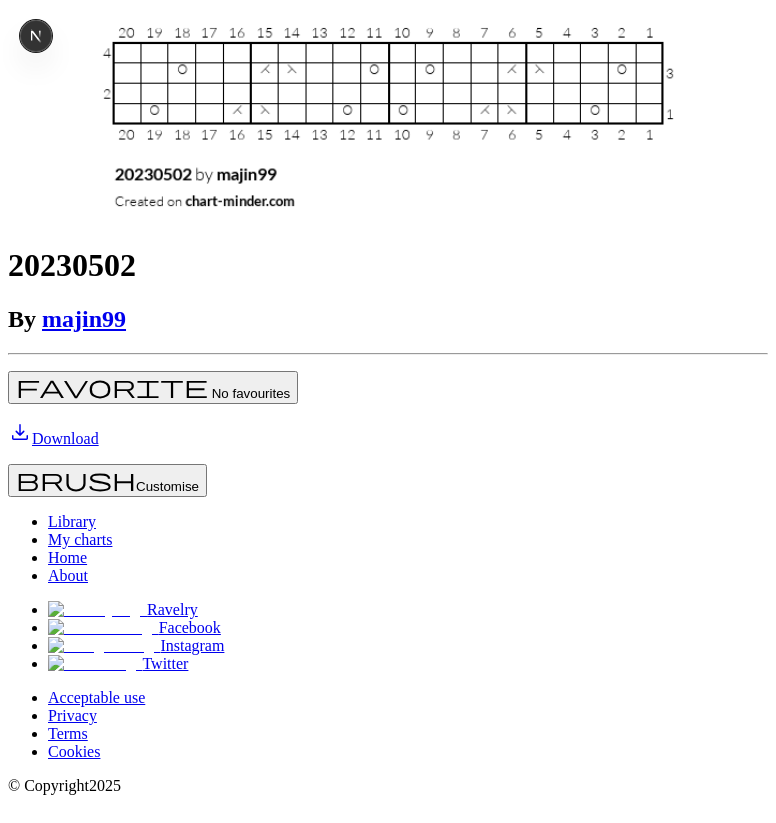 click on "My charts" at bounding box center [80, 50] 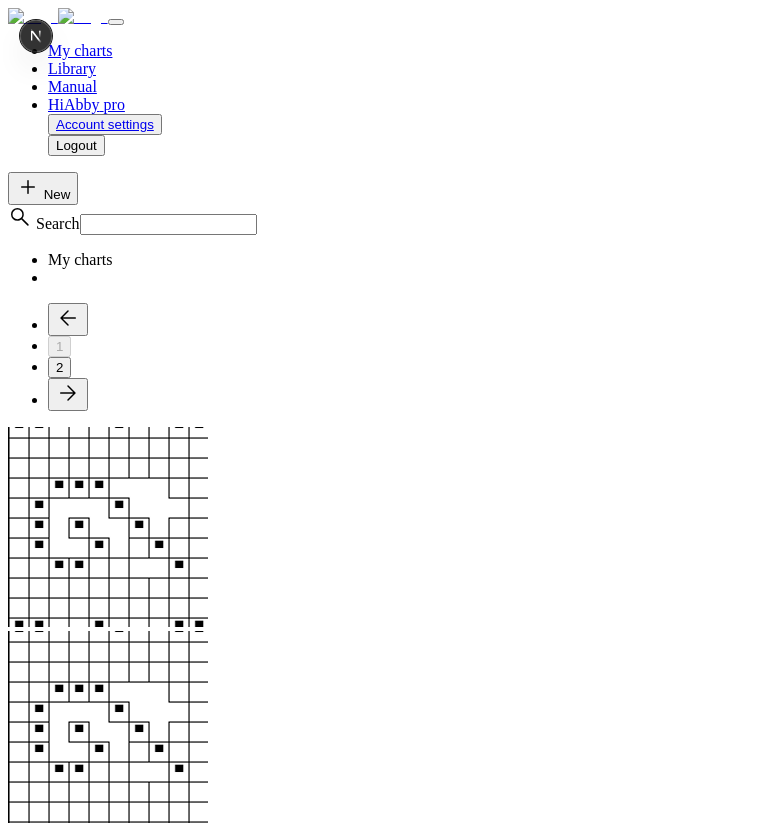 click at bounding box center [108, 1370] 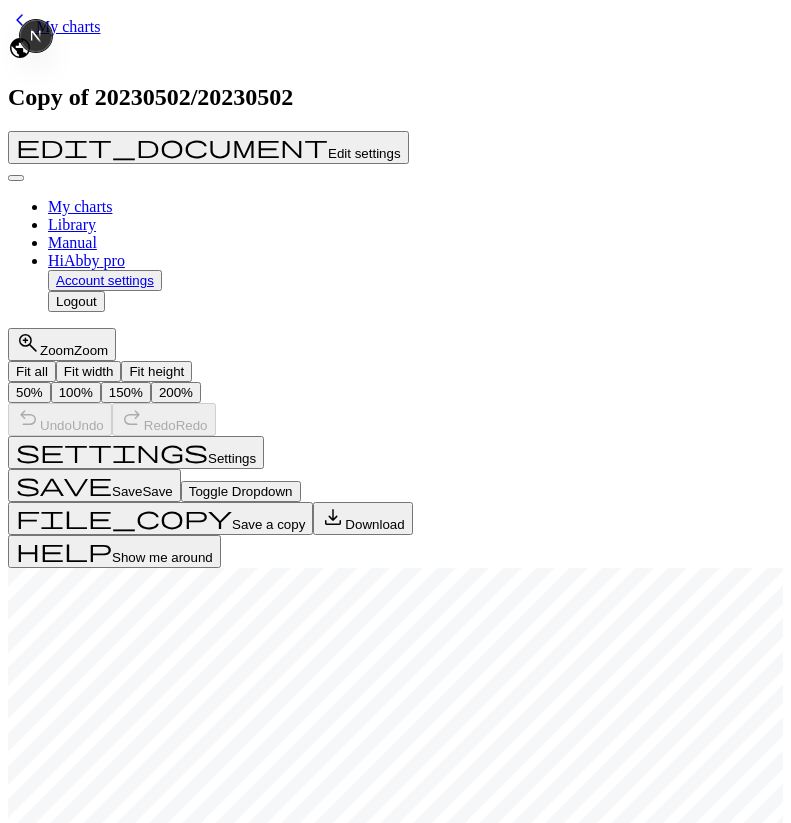click on "Delete the recovery" at bounding box center [144, 1503] 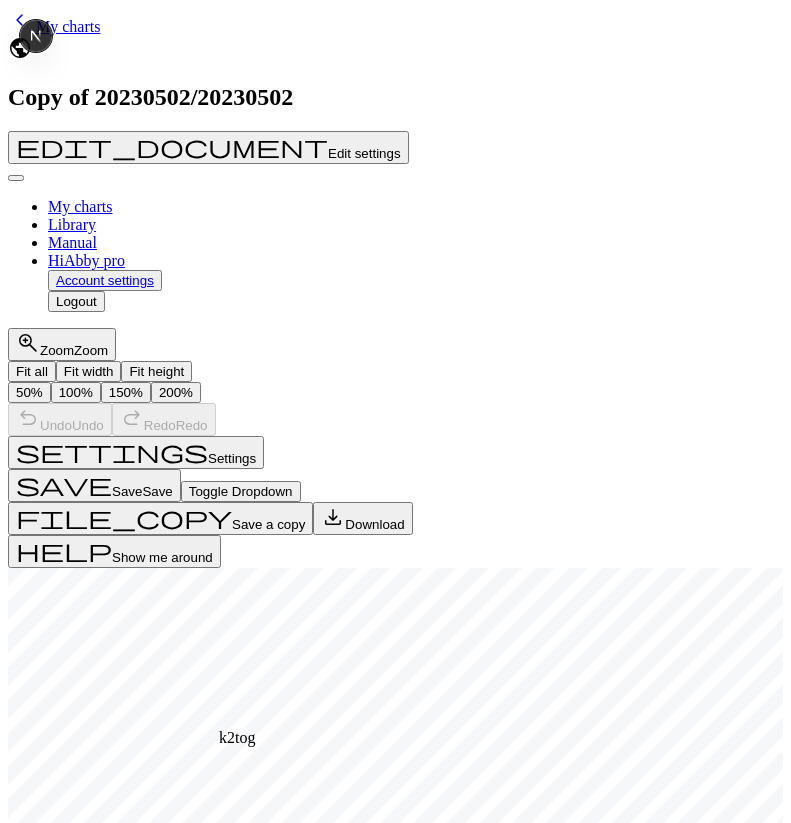 click on "H" at bounding box center [96, 1185] 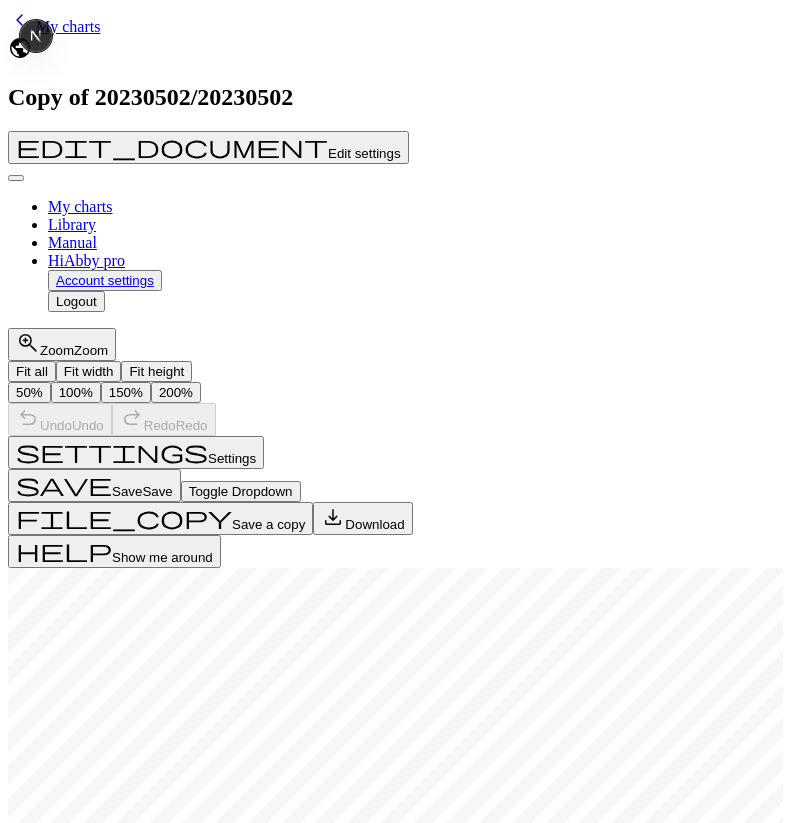 scroll, scrollTop: 289, scrollLeft: 0, axis: vertical 